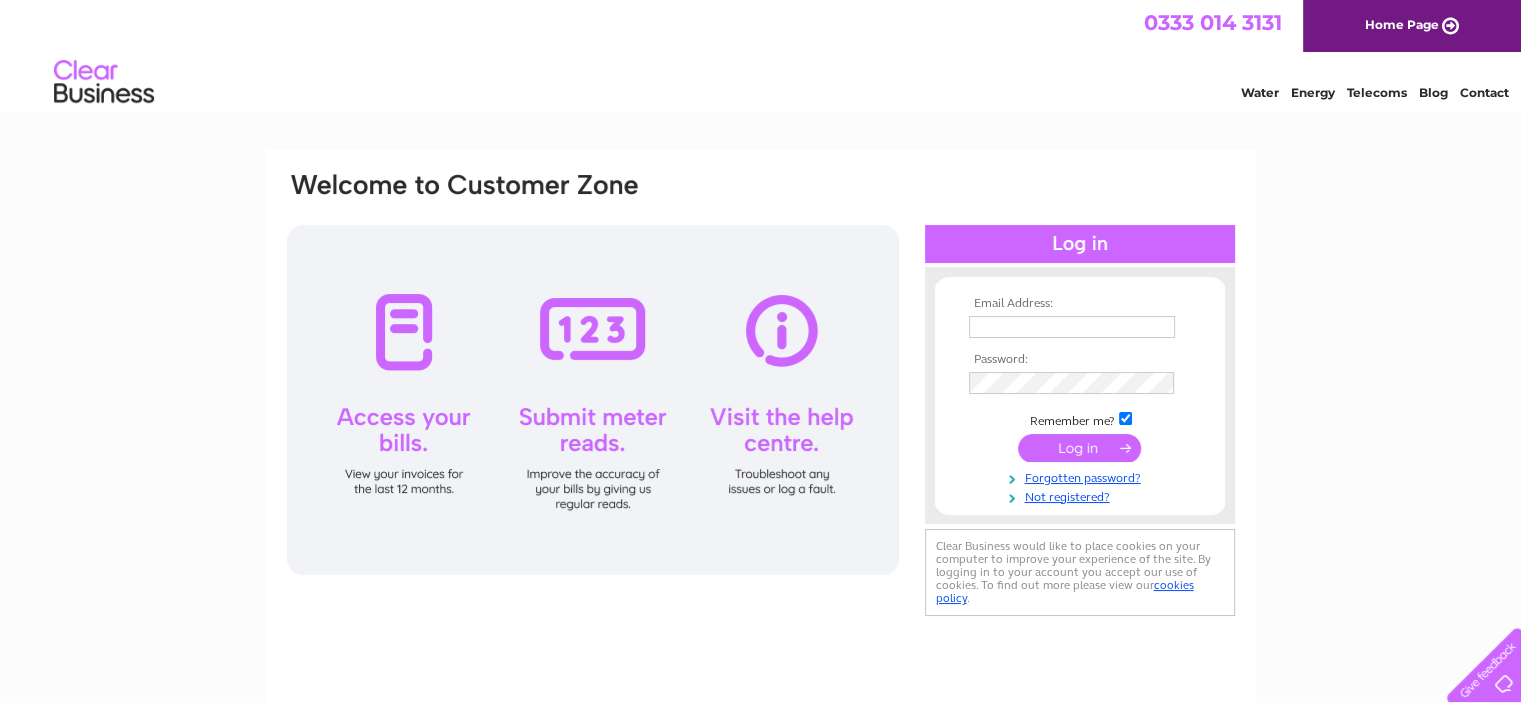 scroll, scrollTop: 0, scrollLeft: 0, axis: both 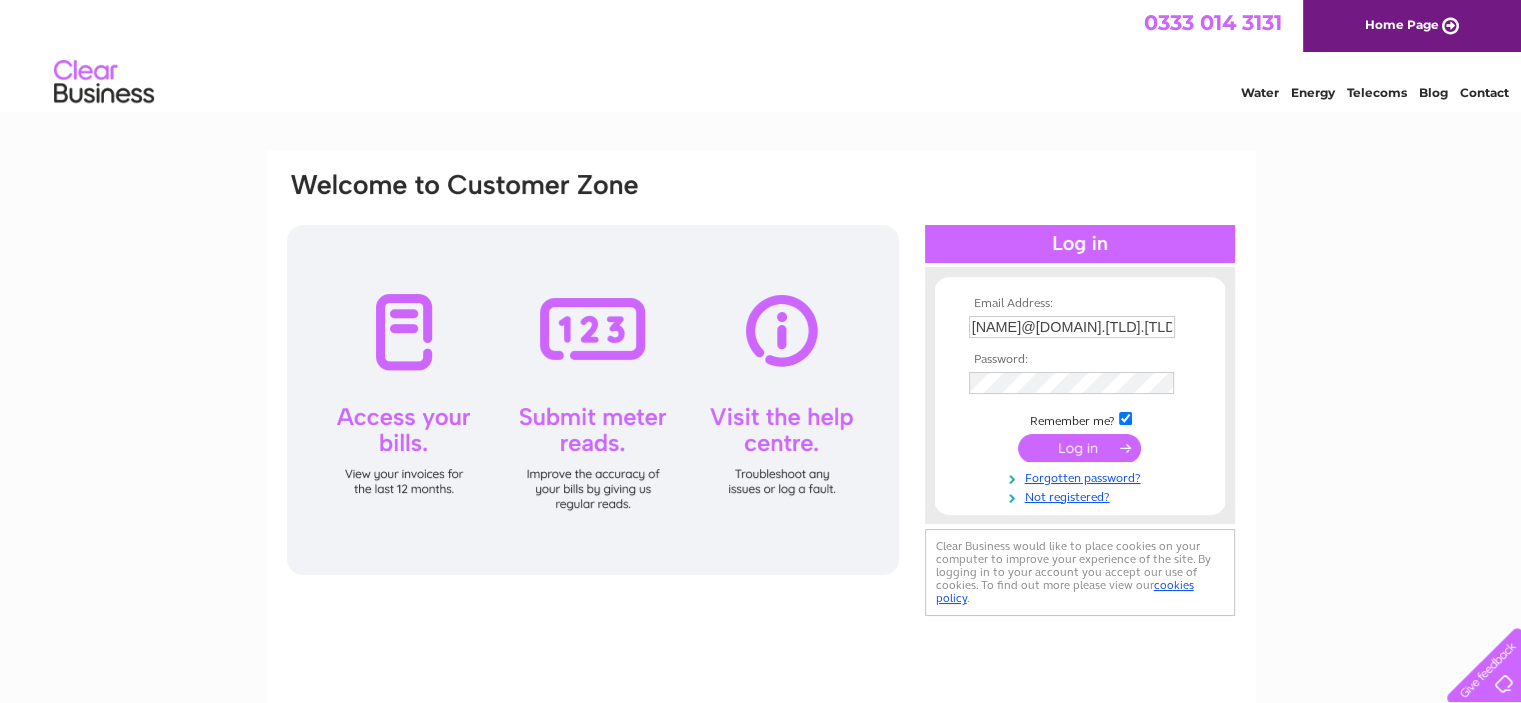click at bounding box center (1079, 448) 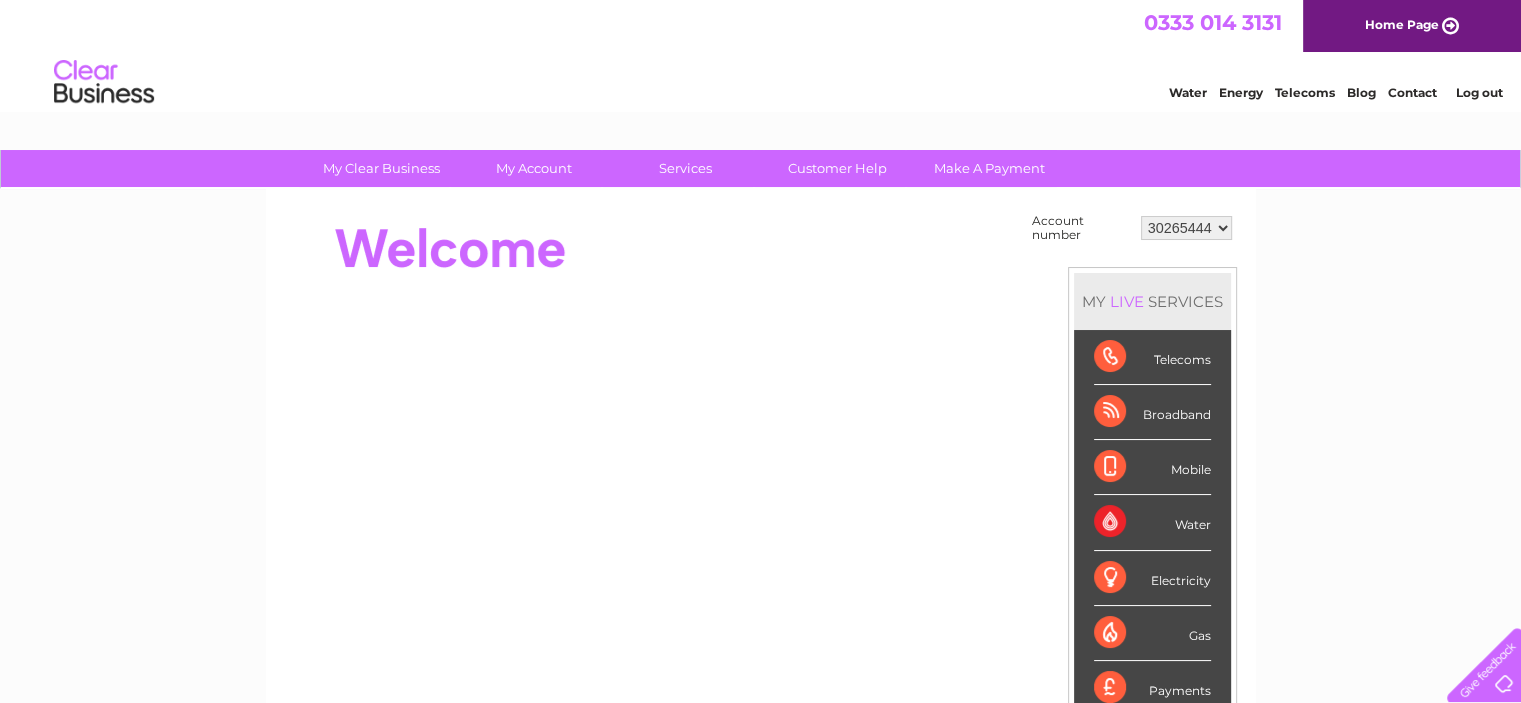 scroll, scrollTop: 0, scrollLeft: 0, axis: both 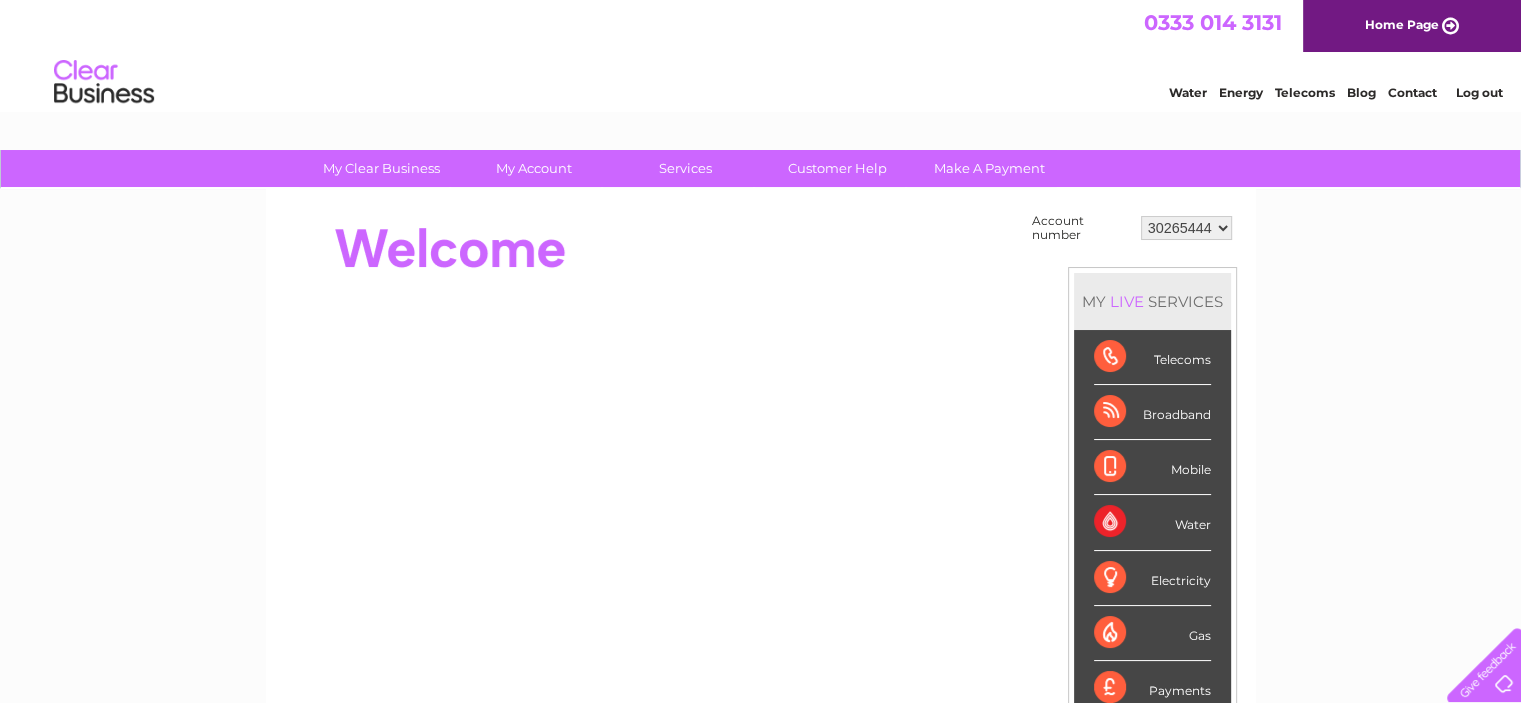 click on "Electricity" at bounding box center (1152, 578) 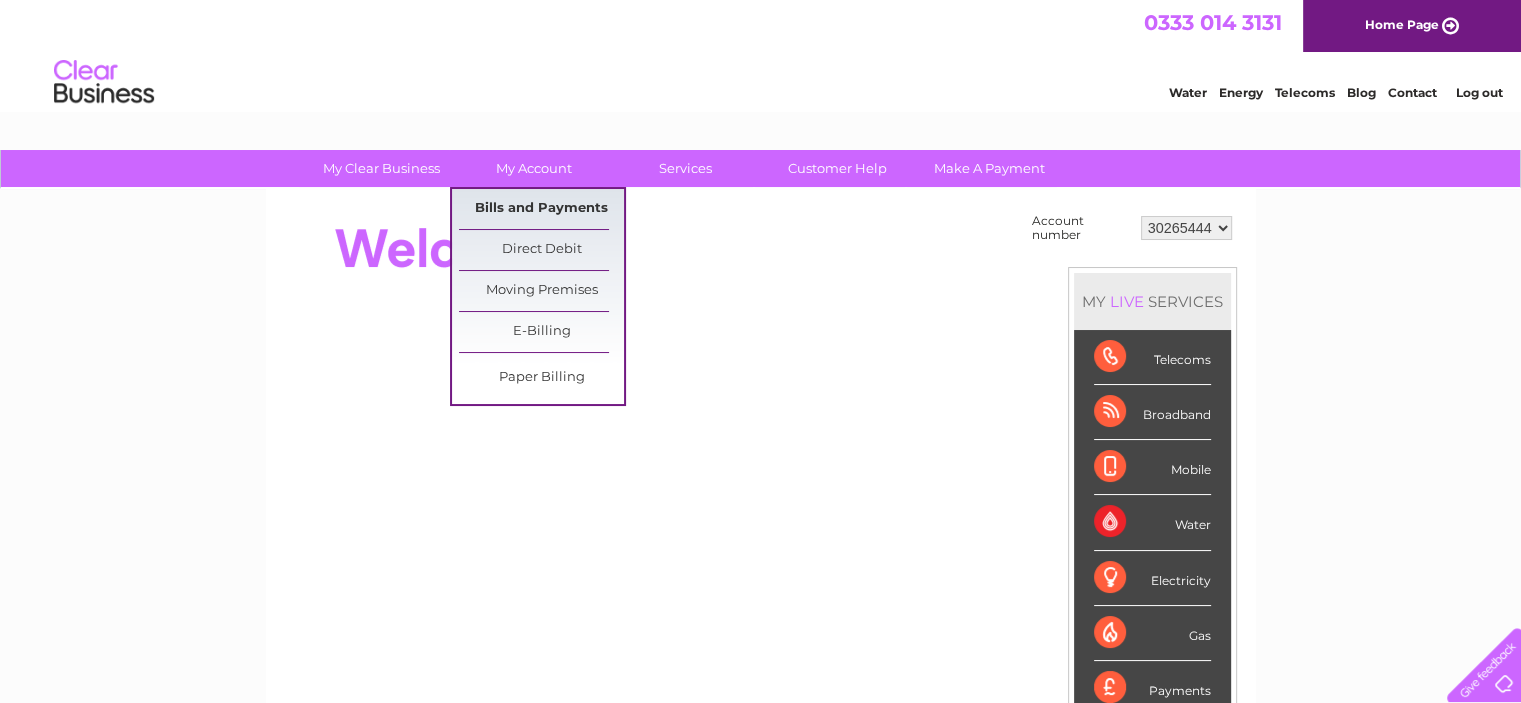 click on "Bills and Payments" at bounding box center [541, 209] 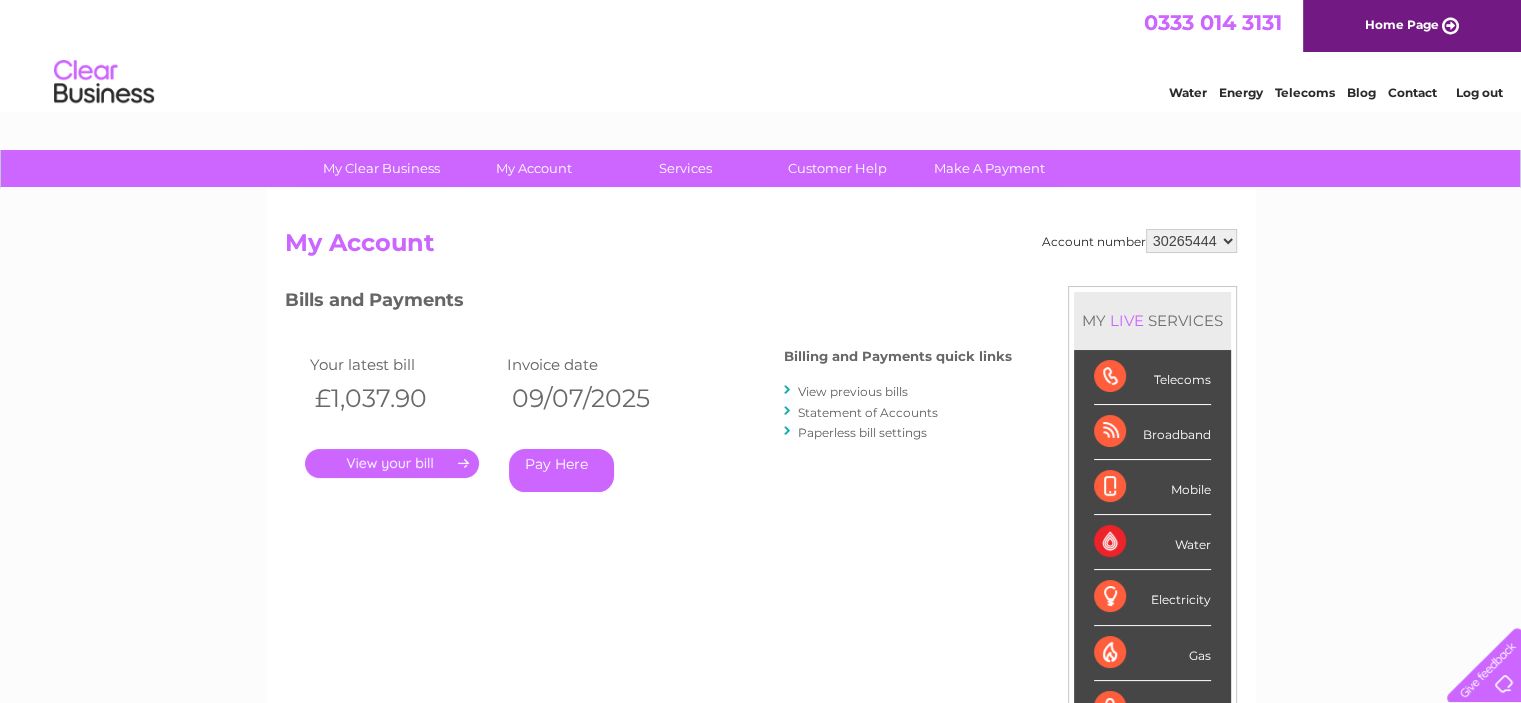 scroll, scrollTop: 0, scrollLeft: 0, axis: both 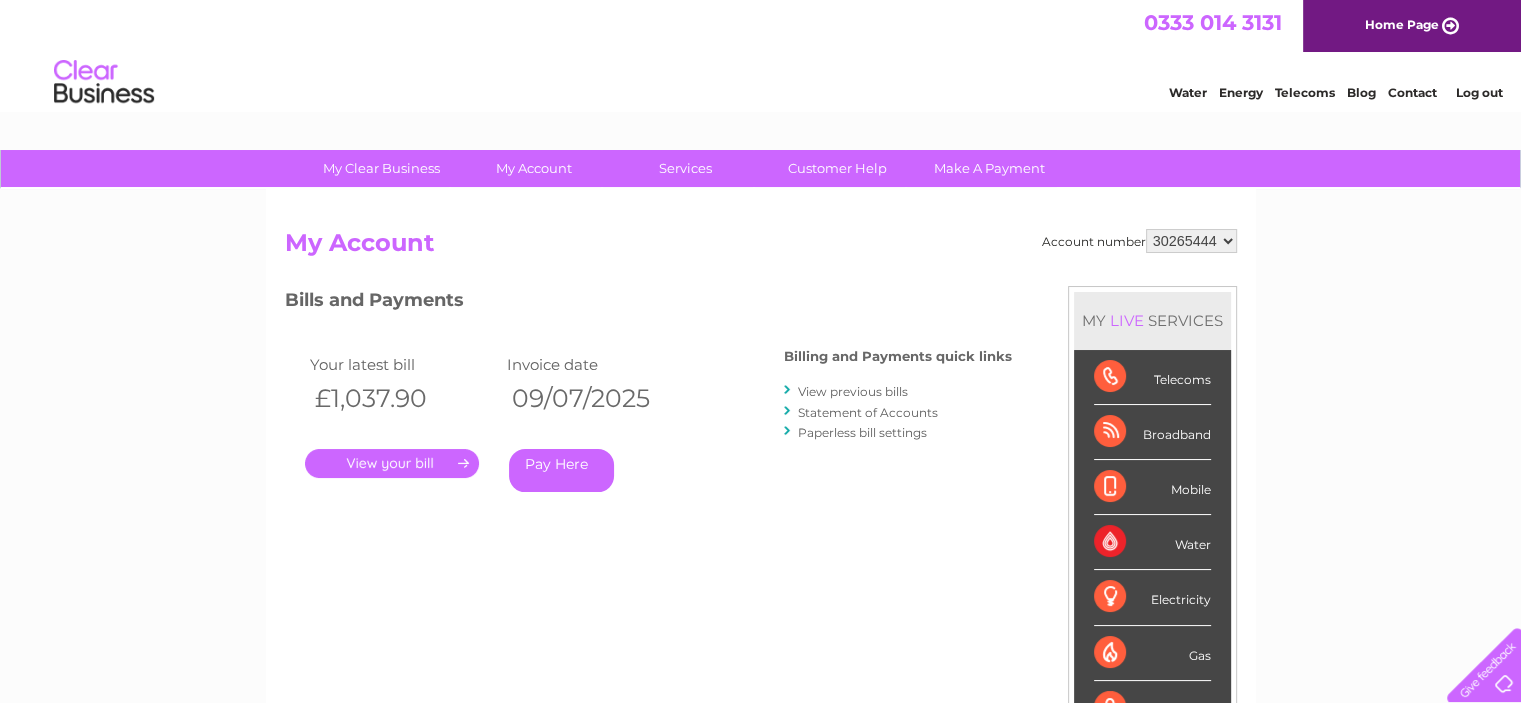 click on "View previous bills" at bounding box center [853, 391] 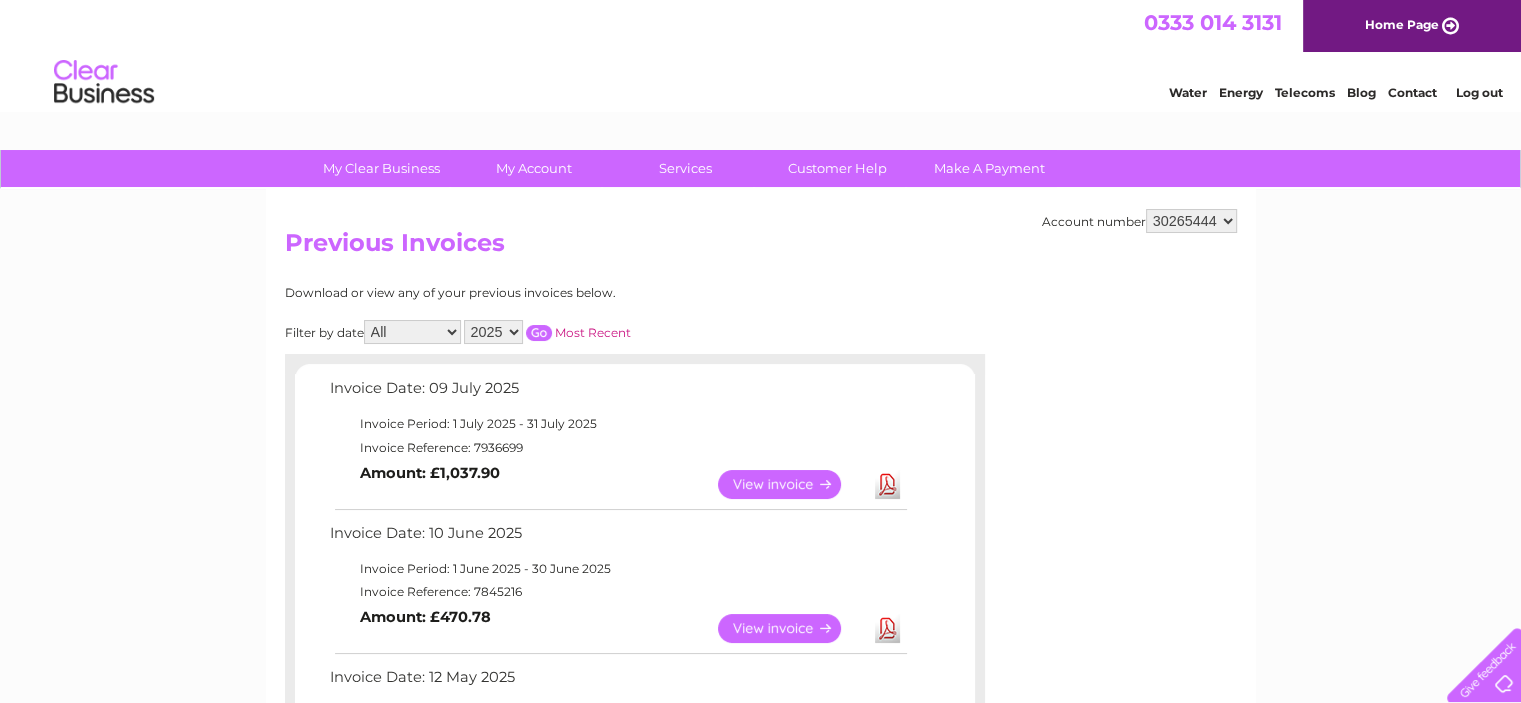 scroll, scrollTop: 0, scrollLeft: 0, axis: both 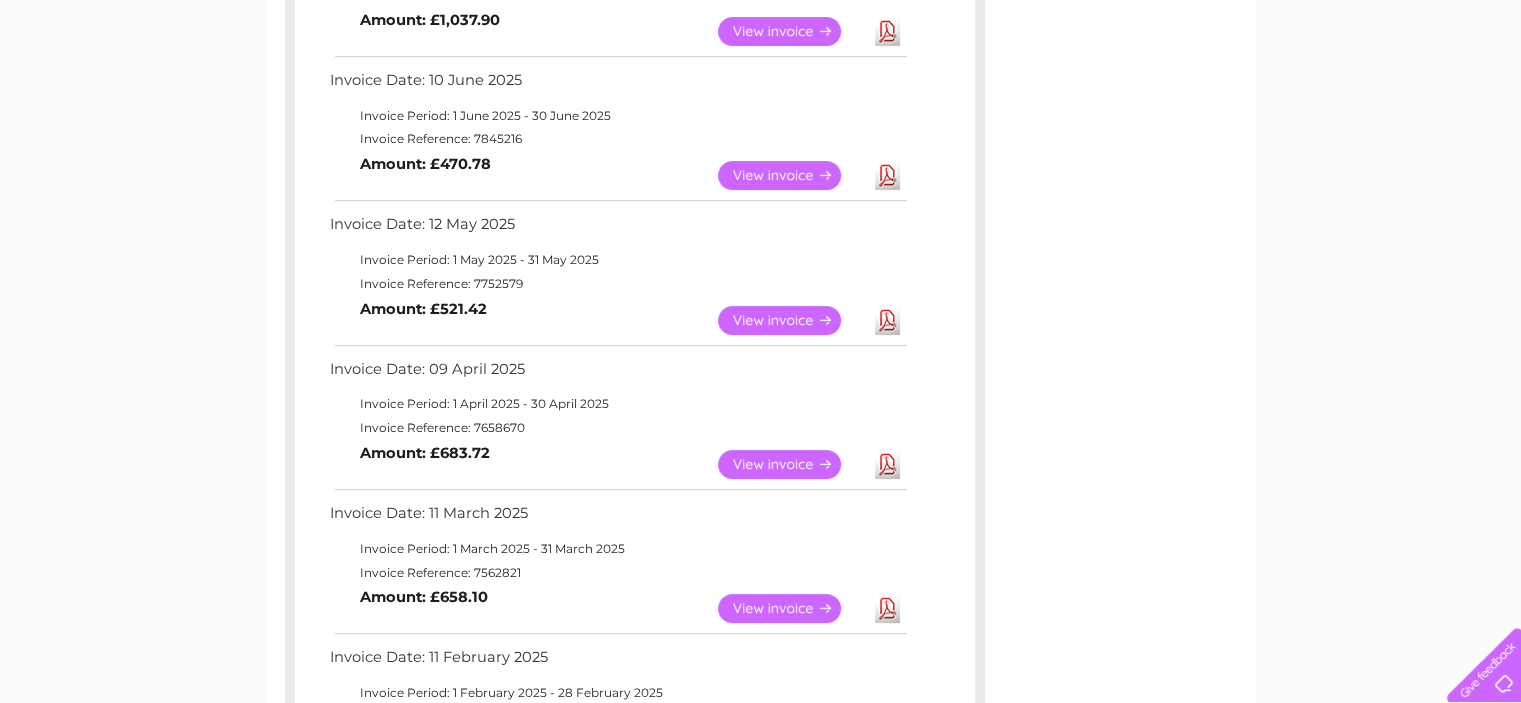 click on "Download" at bounding box center (887, 464) 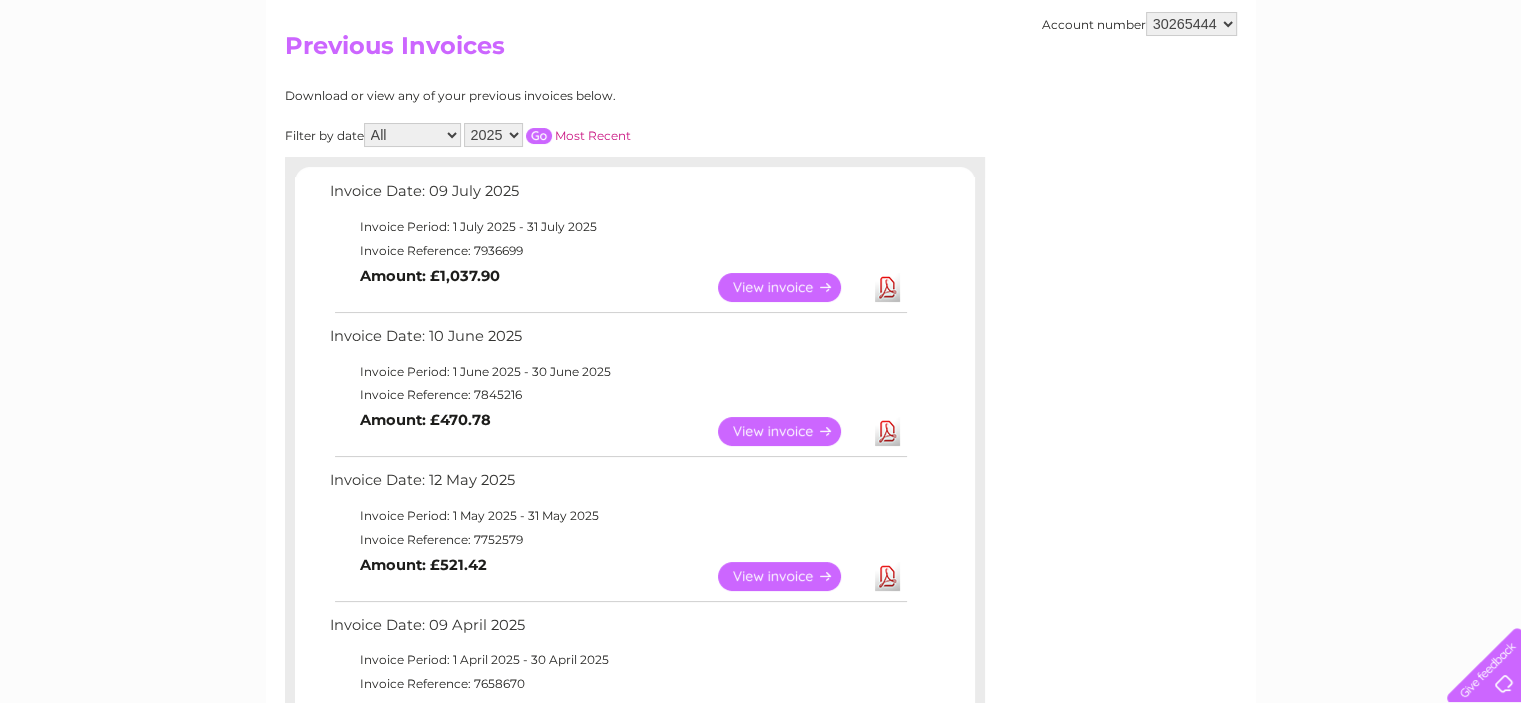 scroll, scrollTop: 173, scrollLeft: 0, axis: vertical 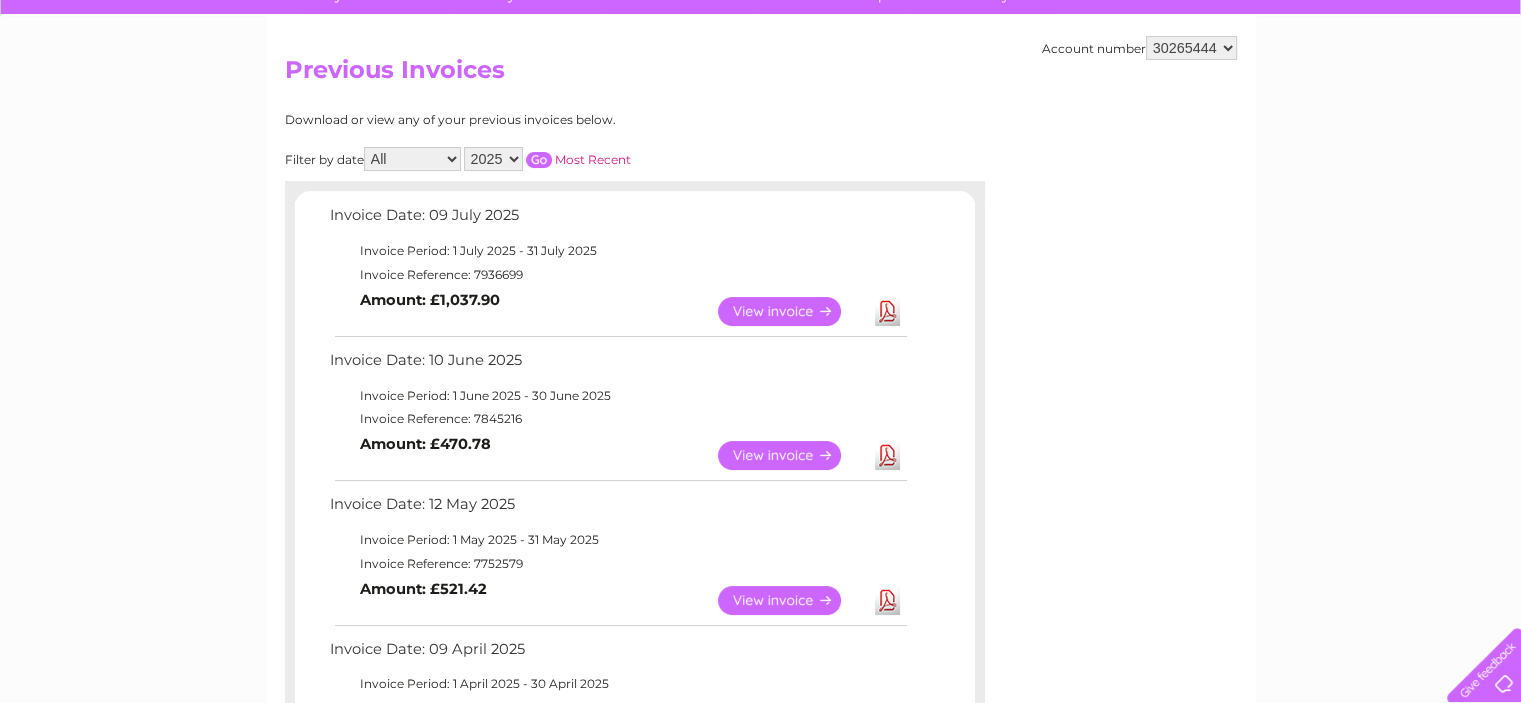 click on "Download" at bounding box center (887, 311) 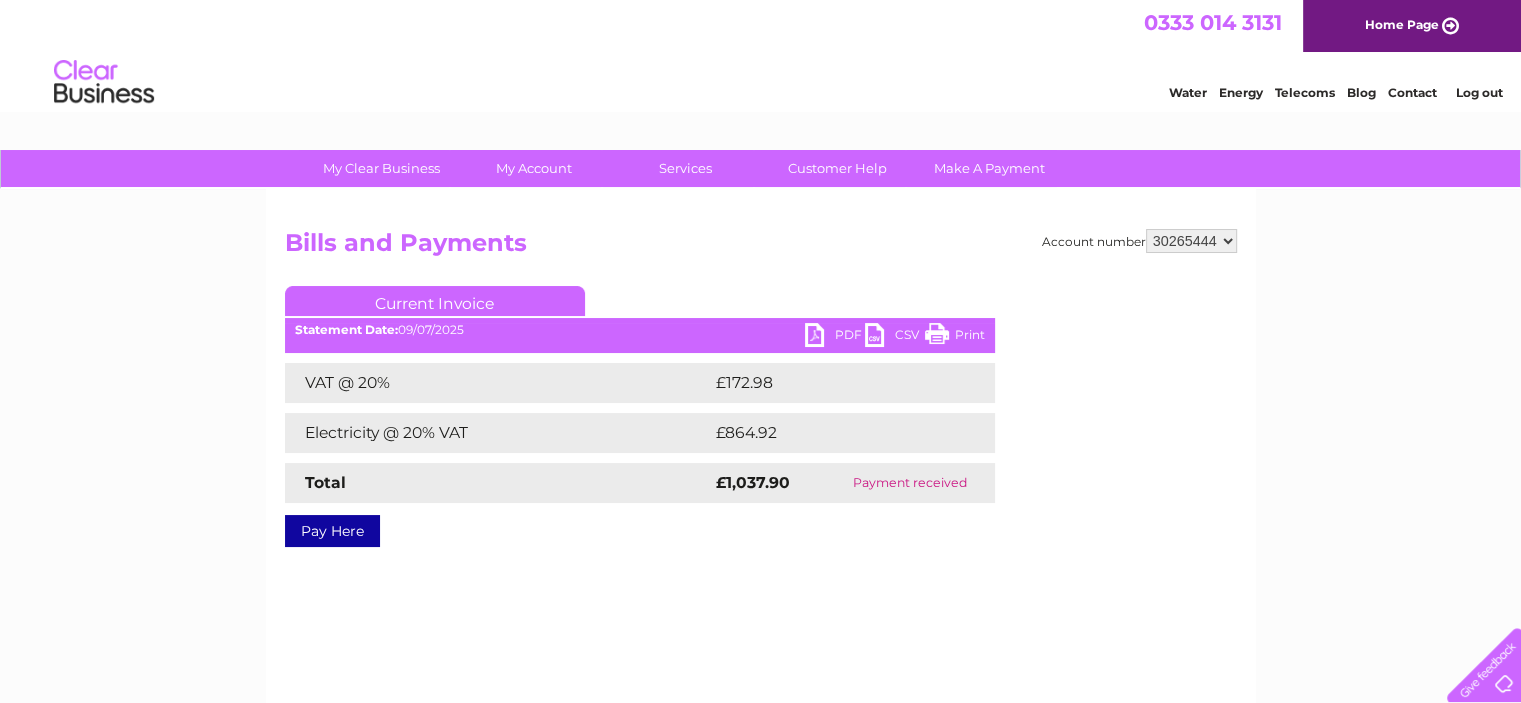 scroll, scrollTop: 0, scrollLeft: 0, axis: both 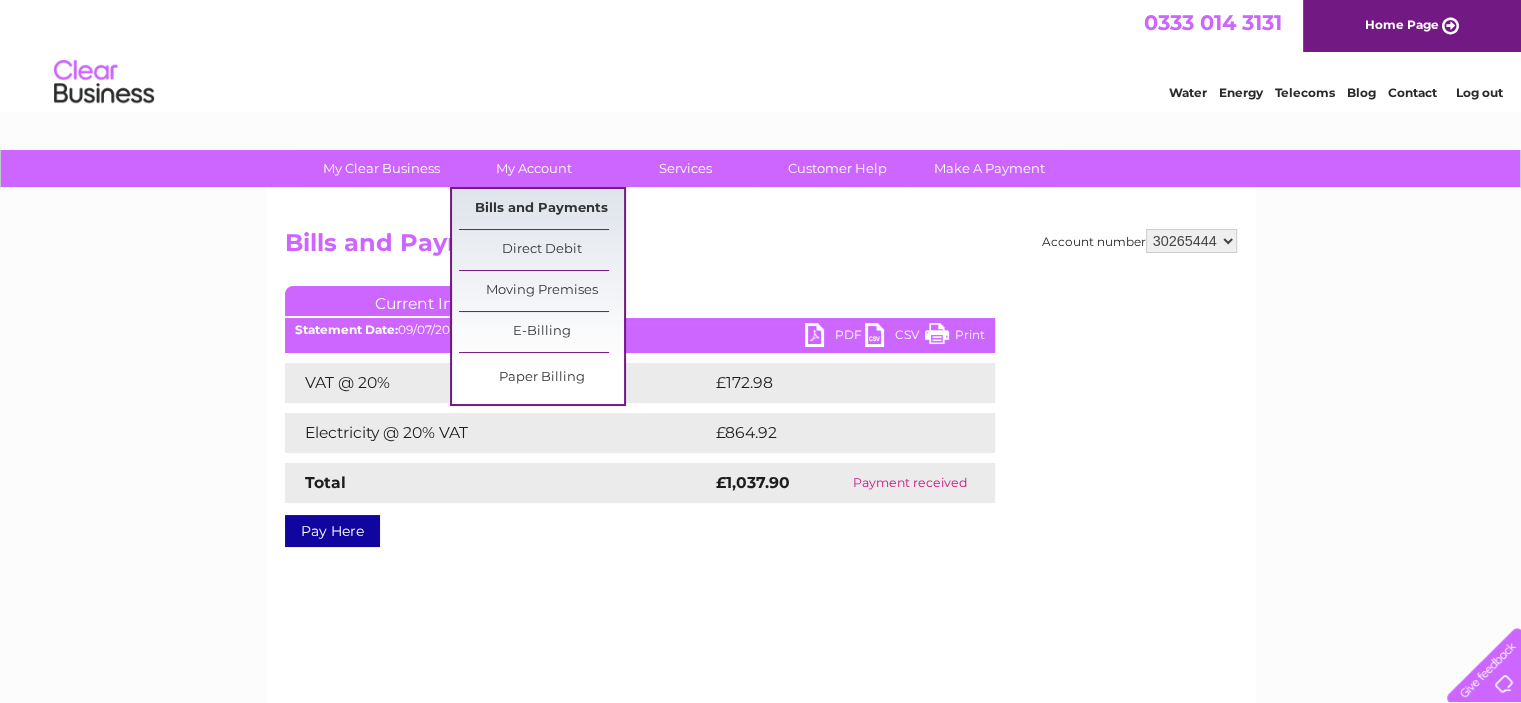 click on "Bills and Payments" at bounding box center [541, 209] 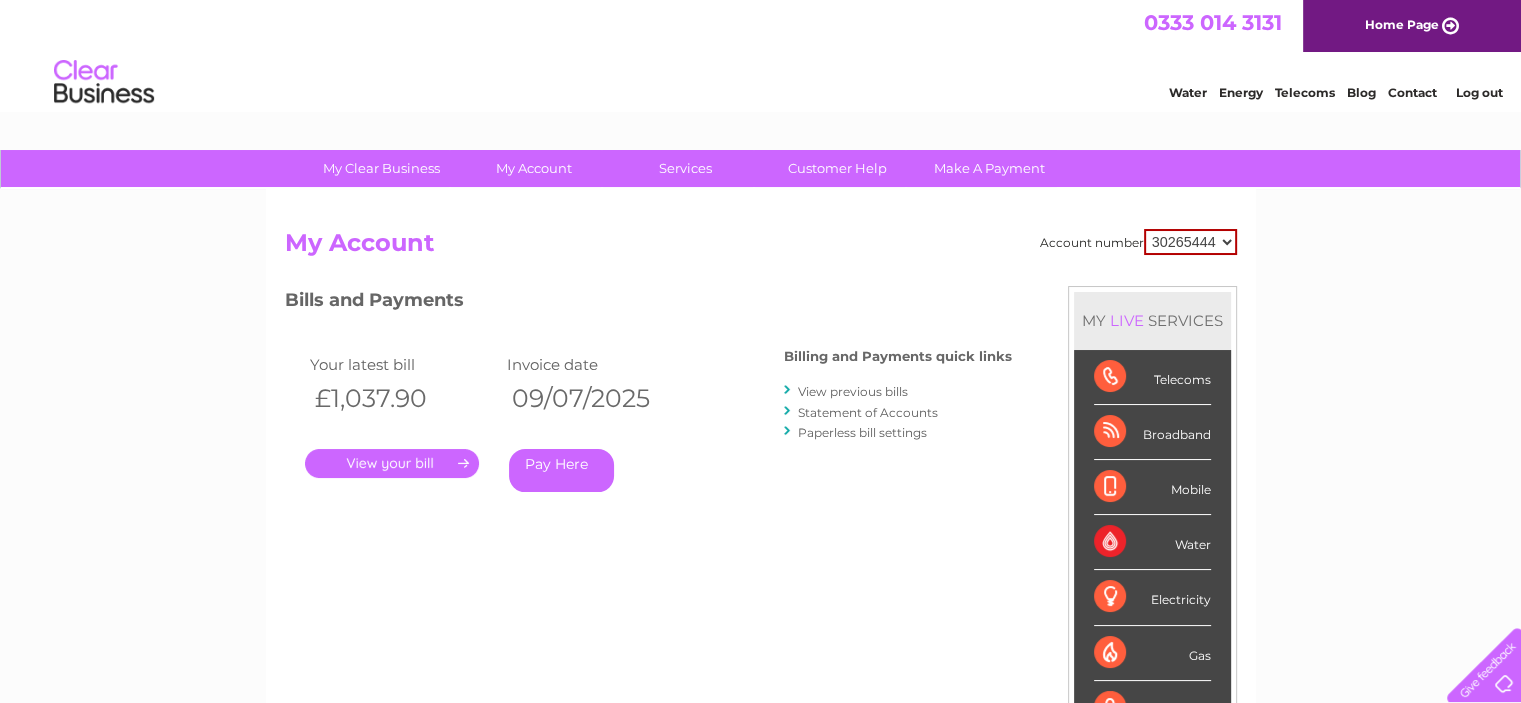 scroll, scrollTop: 0, scrollLeft: 0, axis: both 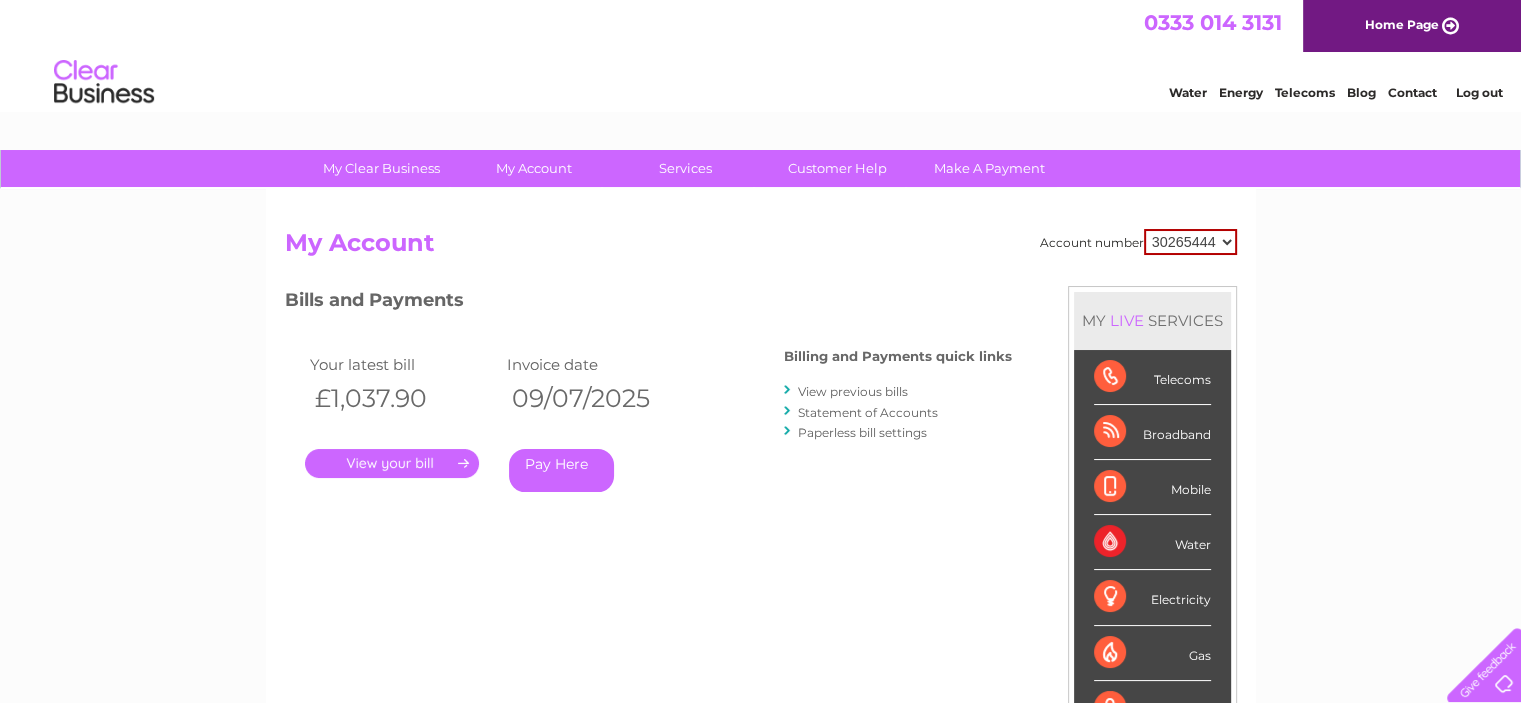 click on "." at bounding box center [392, 463] 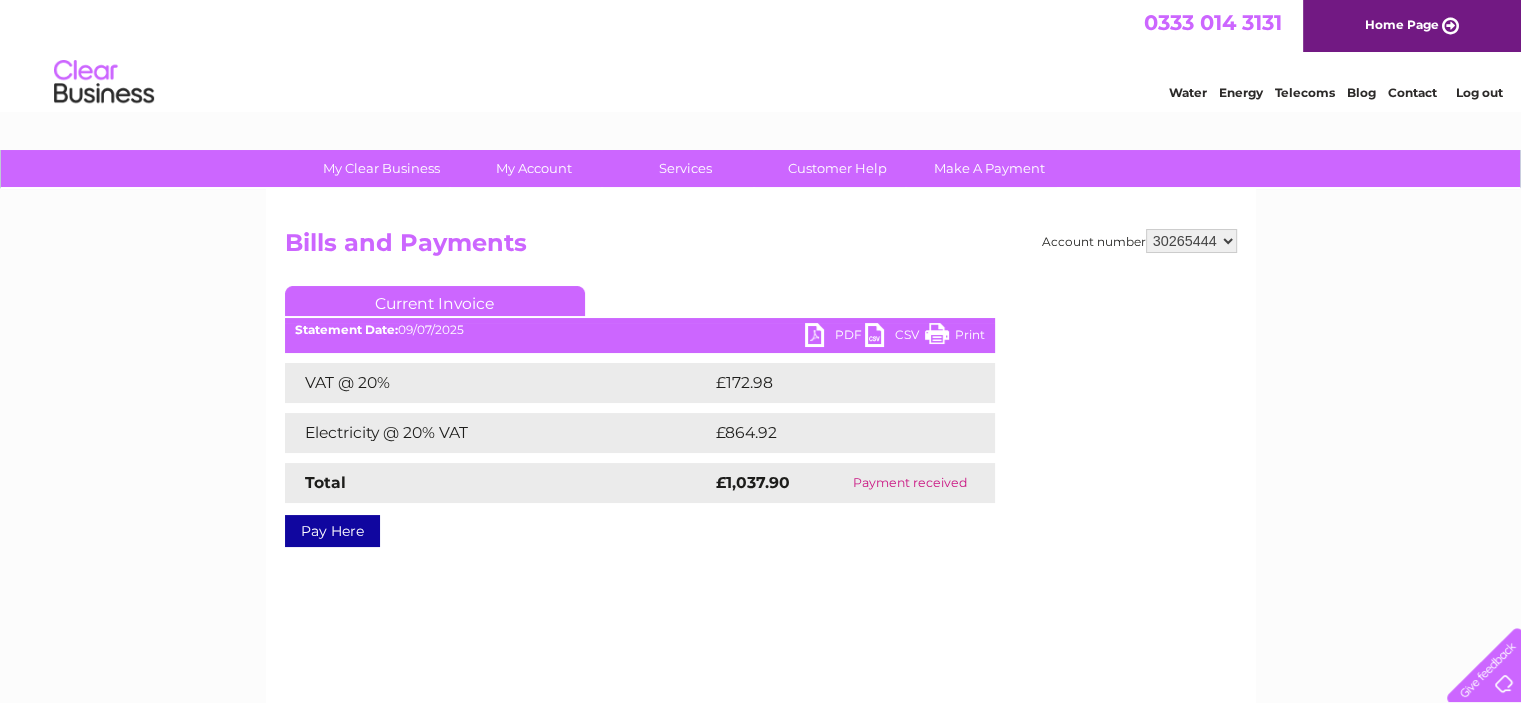 scroll, scrollTop: 0, scrollLeft: 0, axis: both 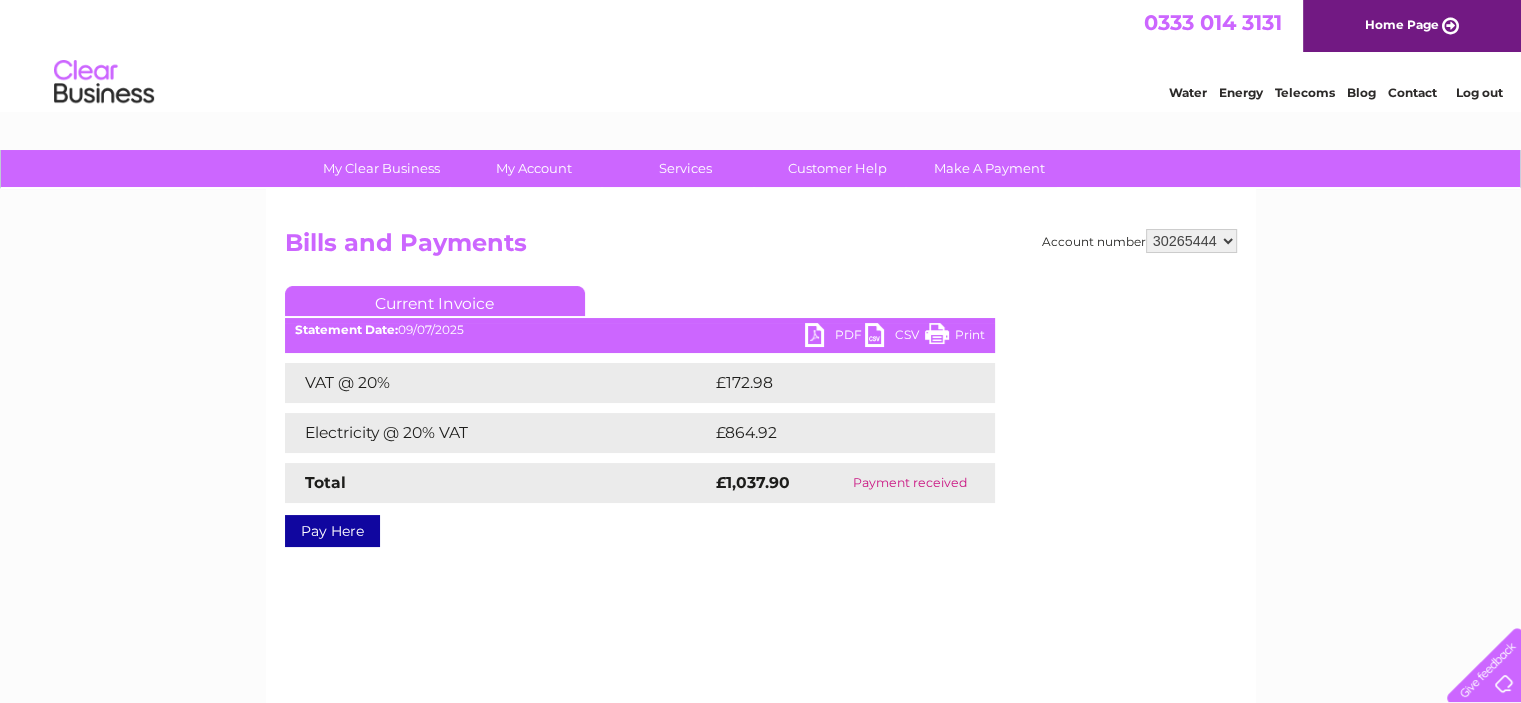 click on "PDF" at bounding box center [835, 337] 